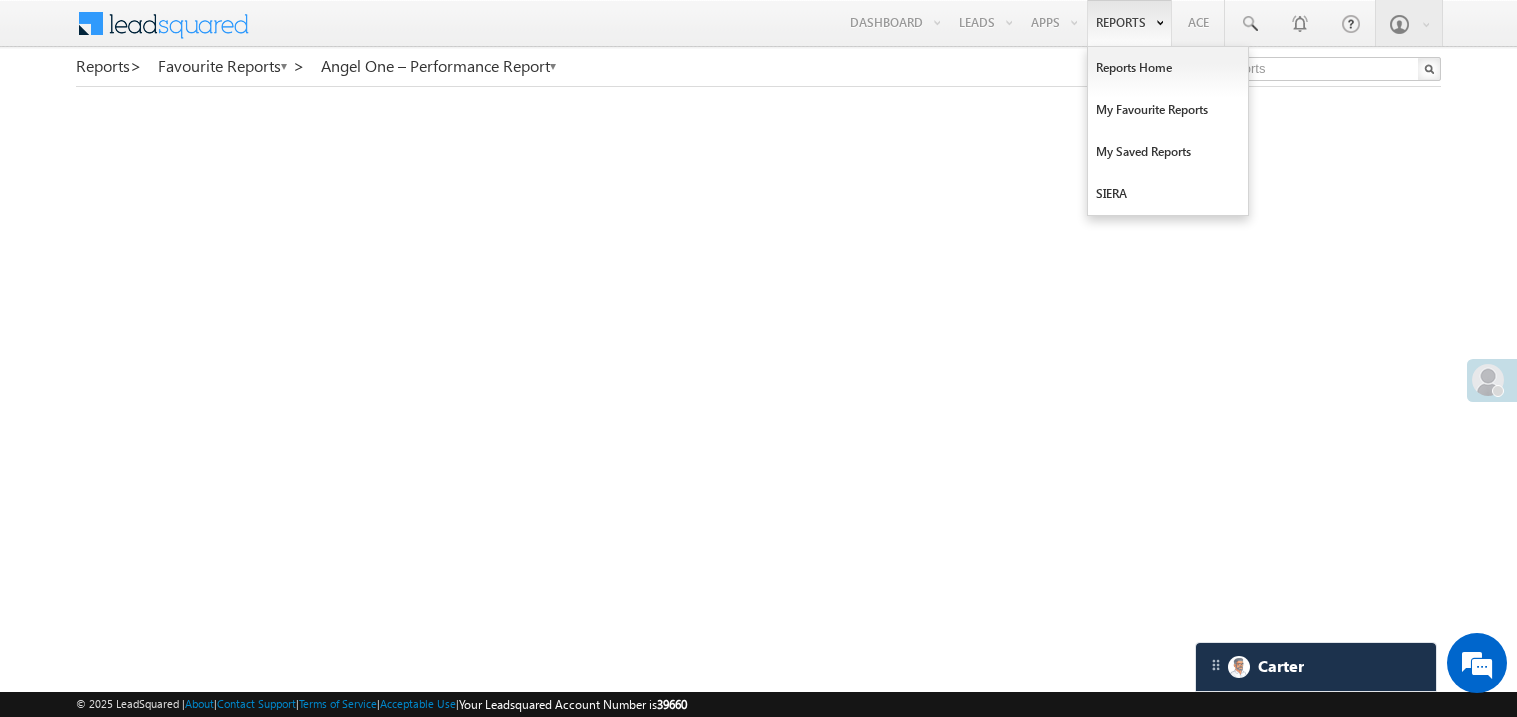 scroll, scrollTop: 0, scrollLeft: 0, axis: both 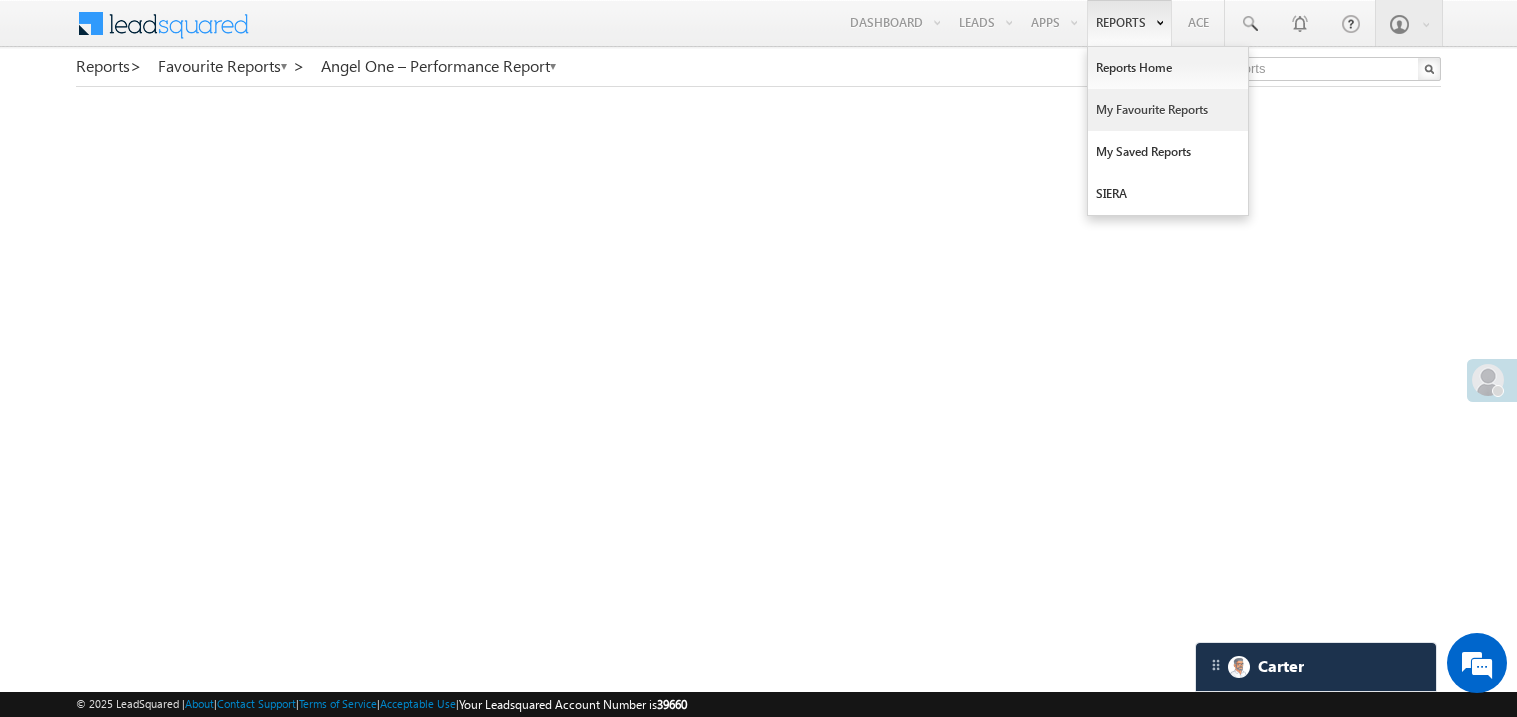 click on "My Favourite Reports" at bounding box center (1168, 110) 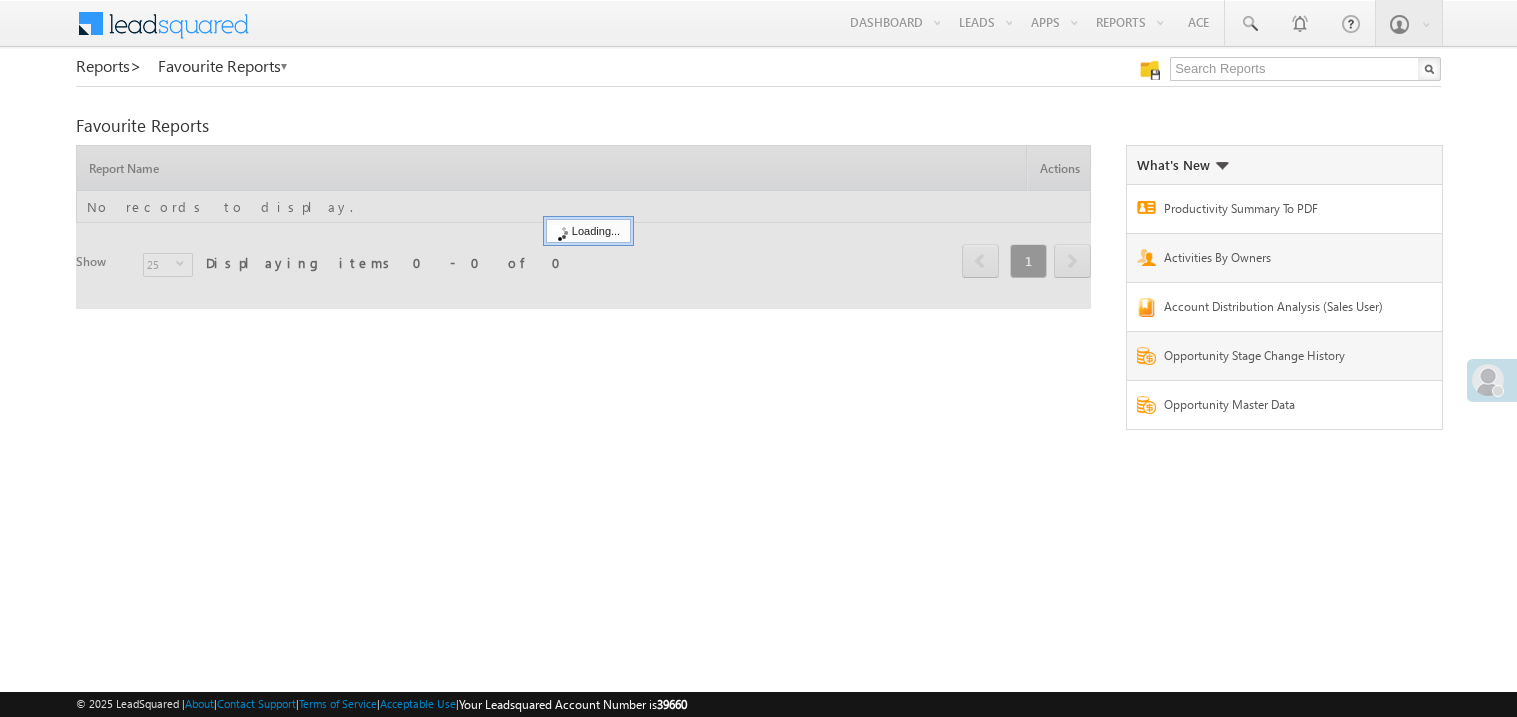 scroll, scrollTop: 0, scrollLeft: 0, axis: both 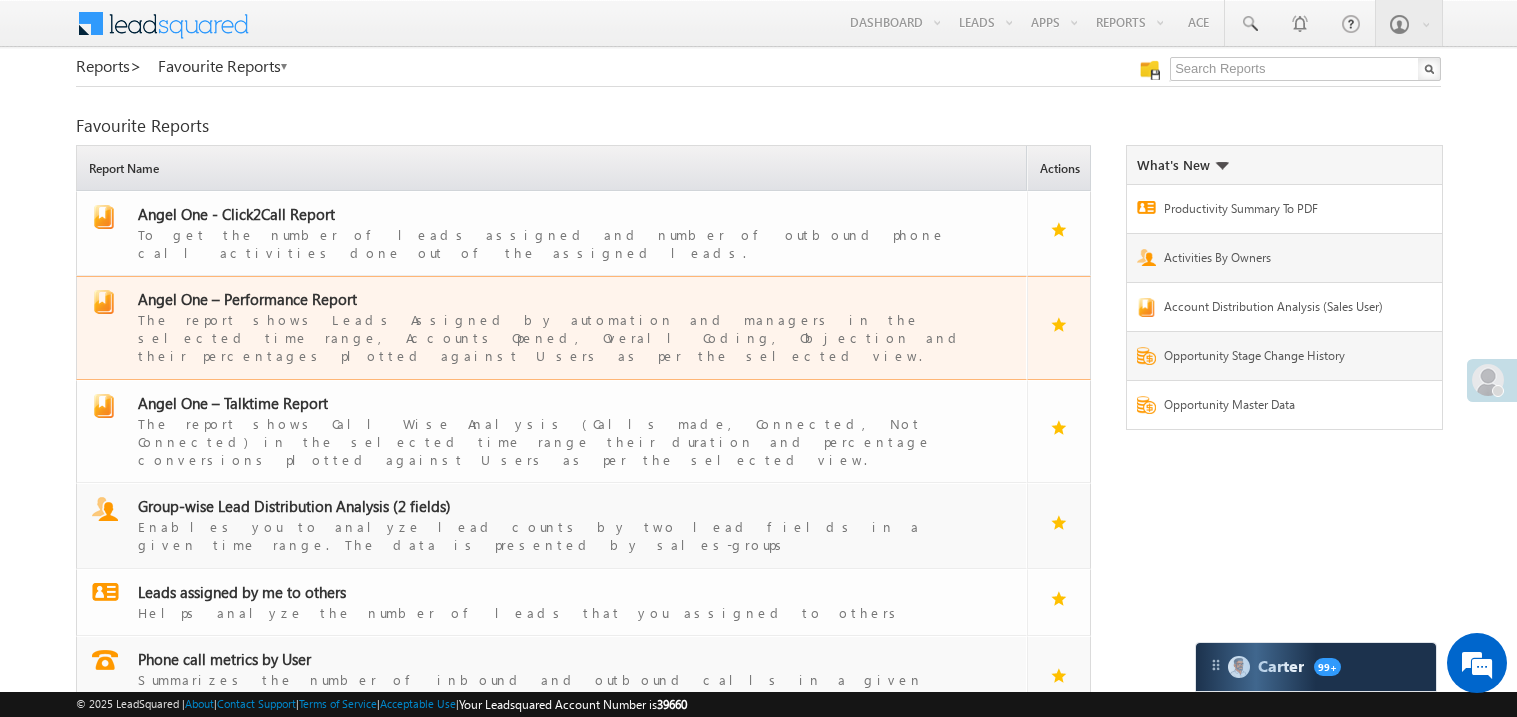 click on "The report shows Leads Assigned by automation and managers in the selected time range, Accounts Opened, Overall Coding, Objection and their percentages plotted against Users as per the selected view." at bounding box center (564, 337) 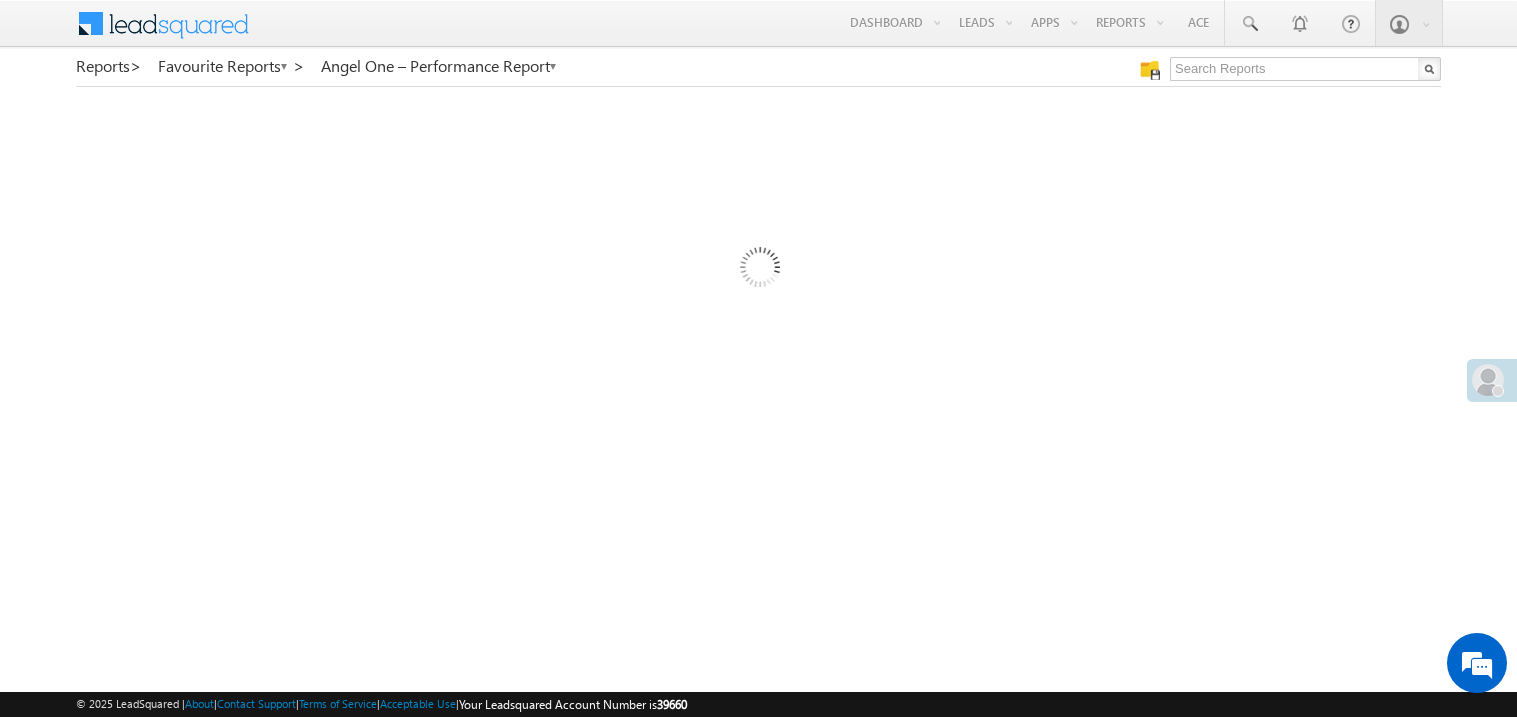 scroll, scrollTop: 0, scrollLeft: 0, axis: both 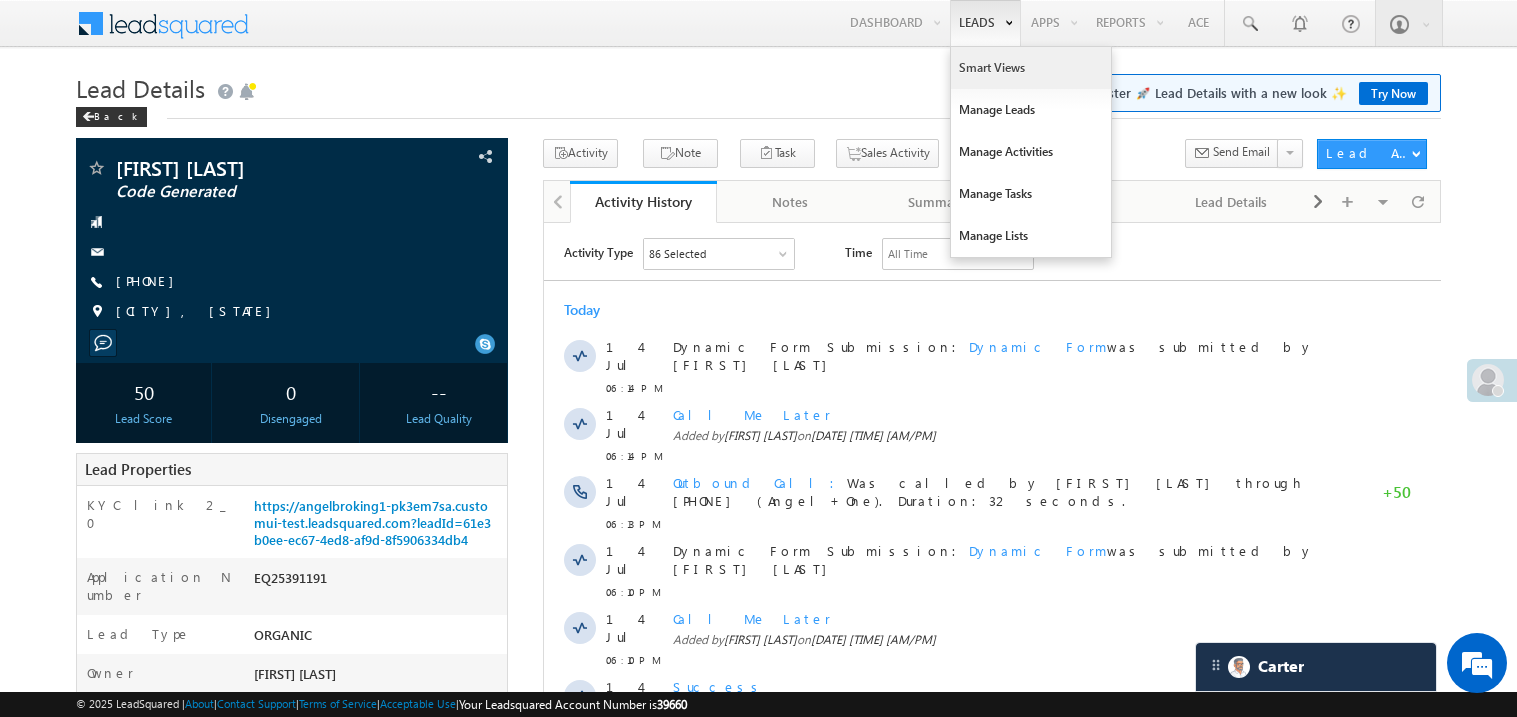 click on "Smart Views" at bounding box center [1031, 68] 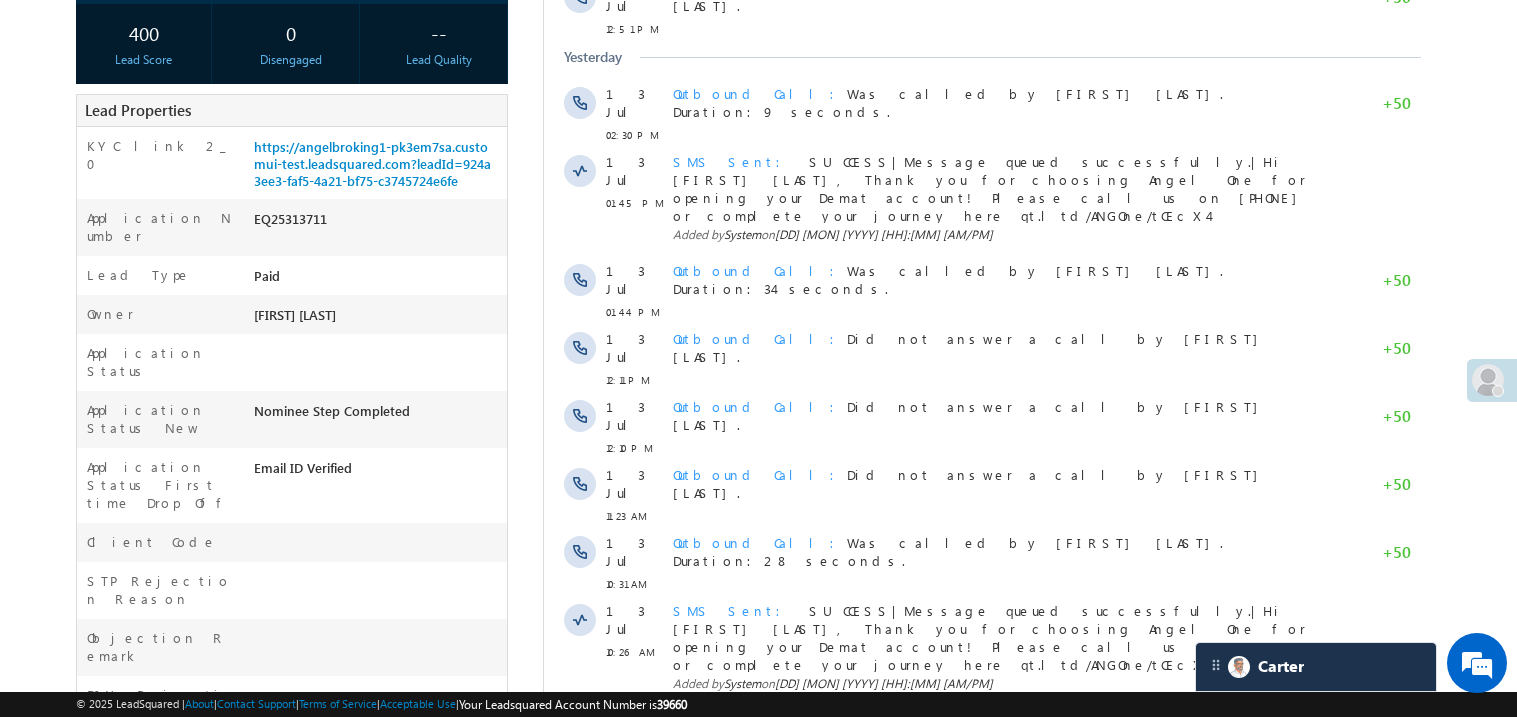 scroll, scrollTop: 0, scrollLeft: 0, axis: both 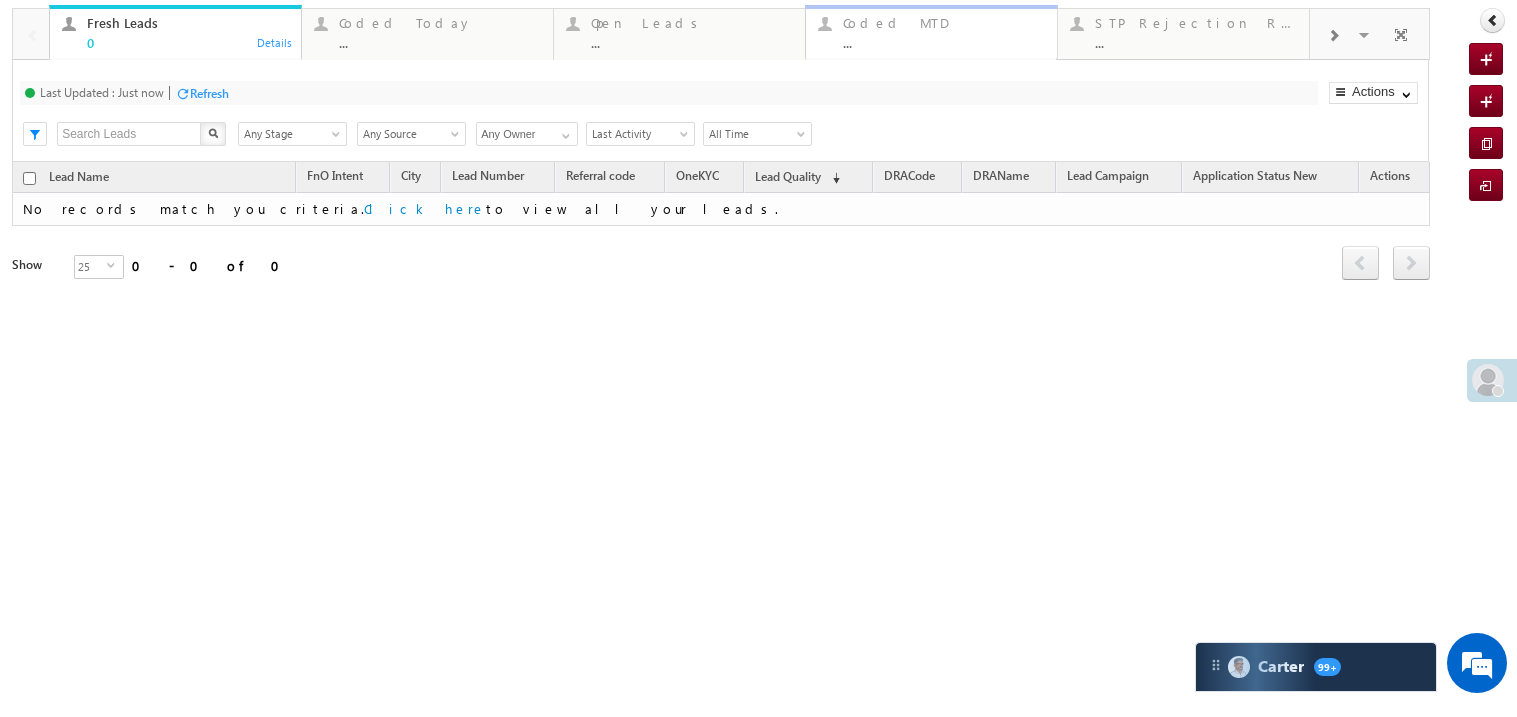 click on "..." at bounding box center [944, 42] 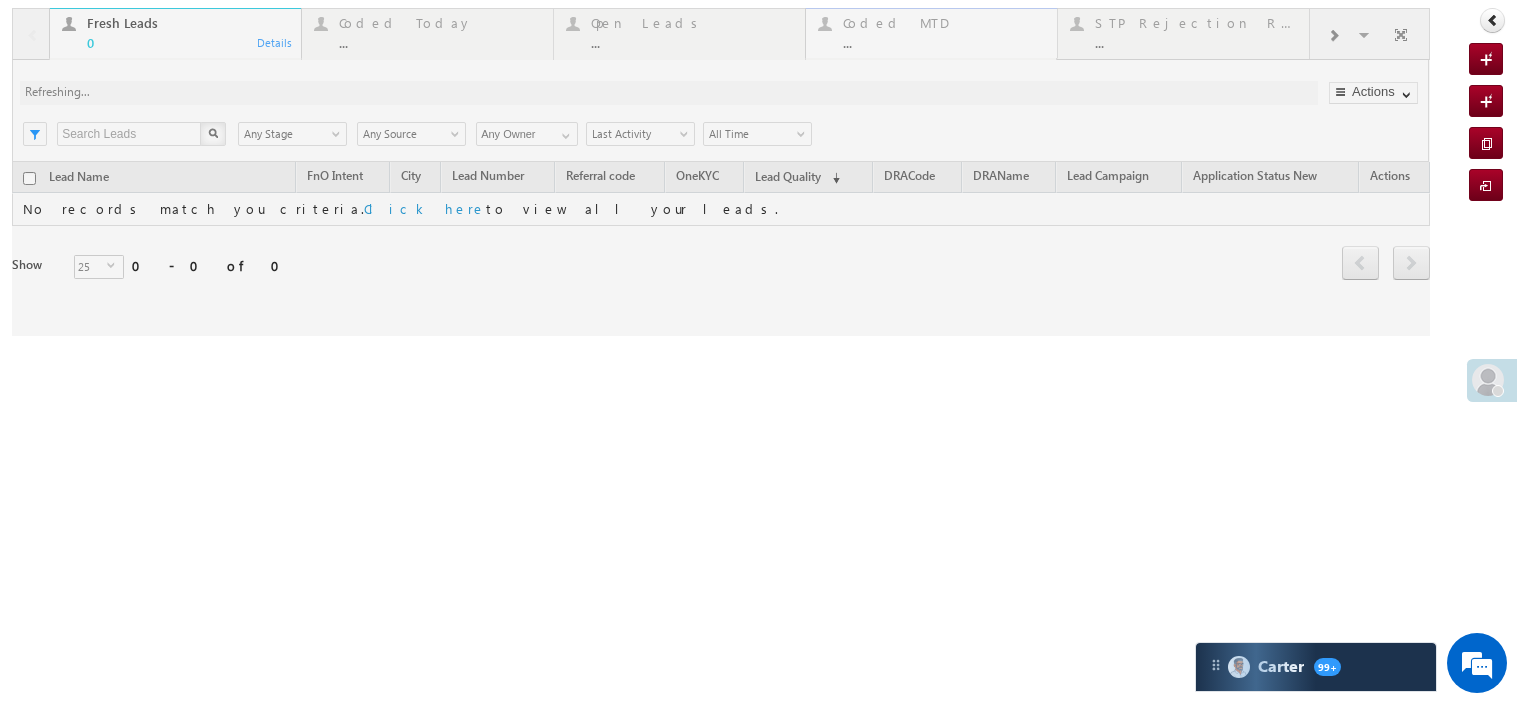 click at bounding box center [721, 172] 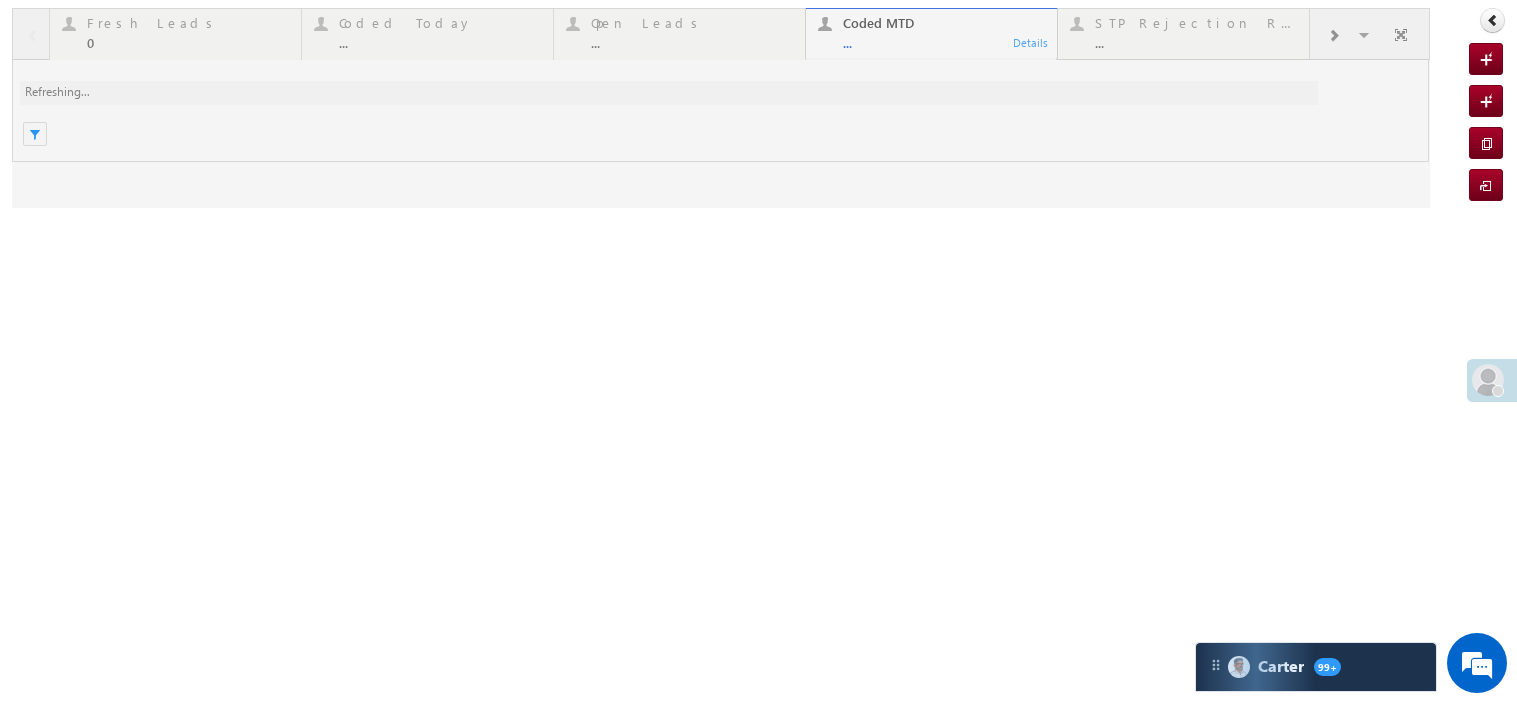scroll, scrollTop: 0, scrollLeft: 0, axis: both 